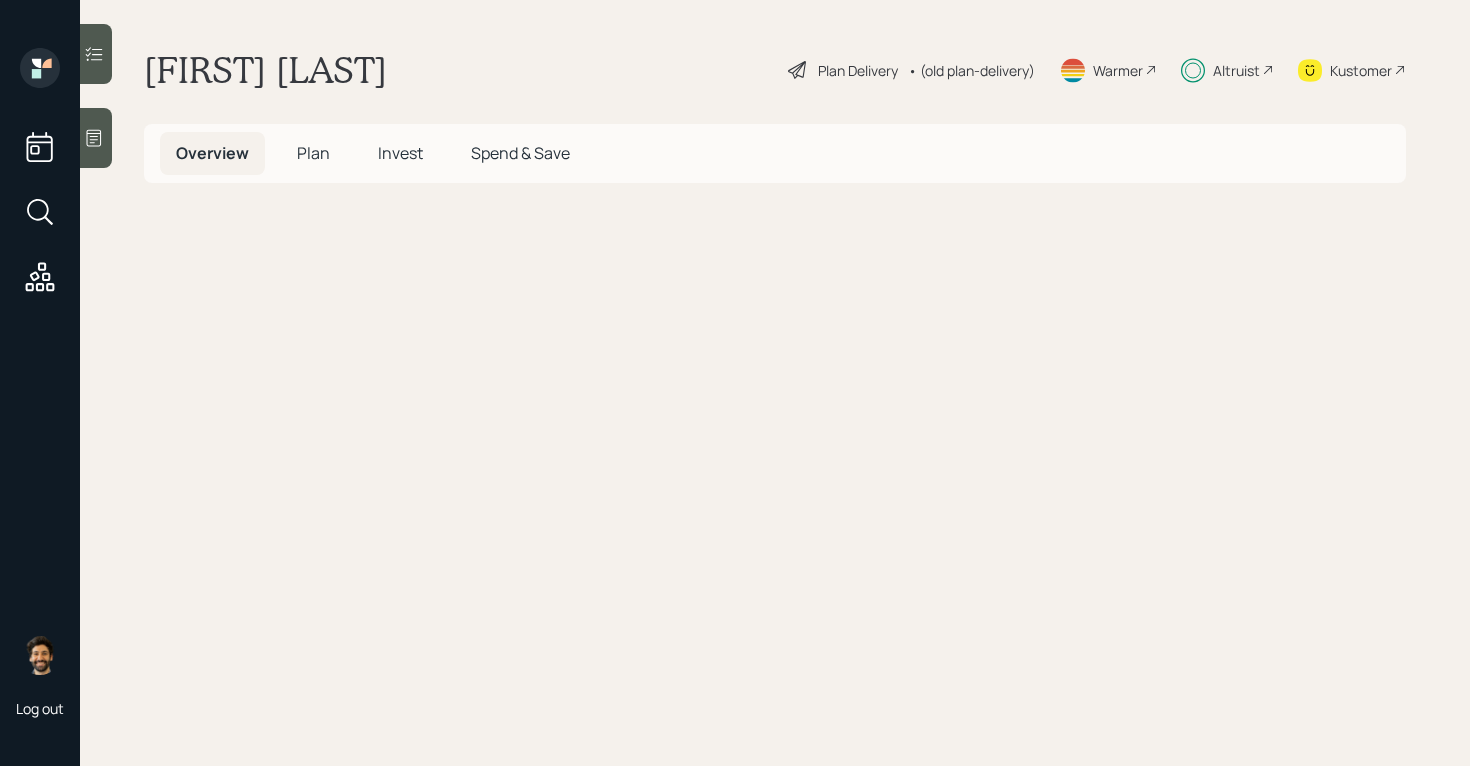 scroll, scrollTop: 0, scrollLeft: 0, axis: both 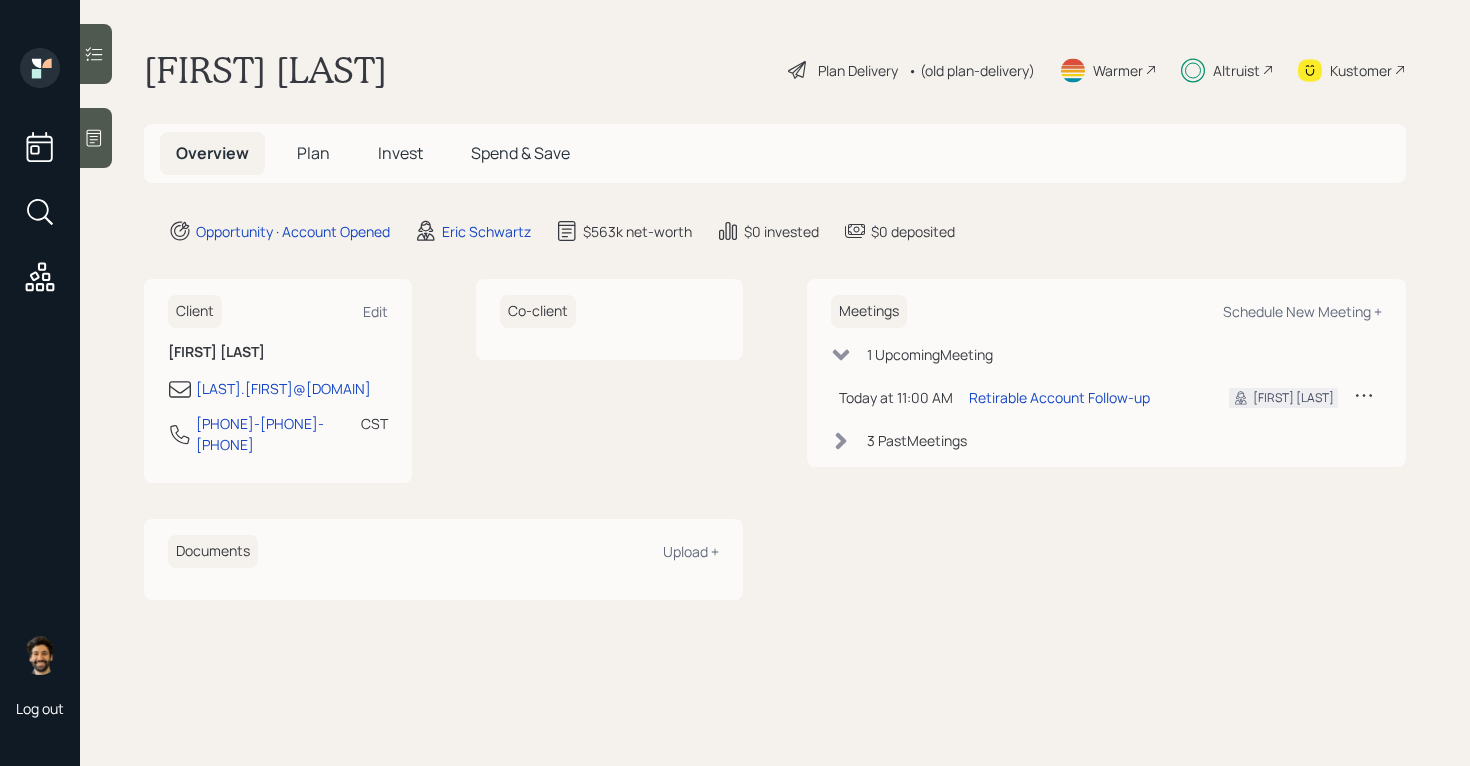 click on "Plan" at bounding box center [313, 153] 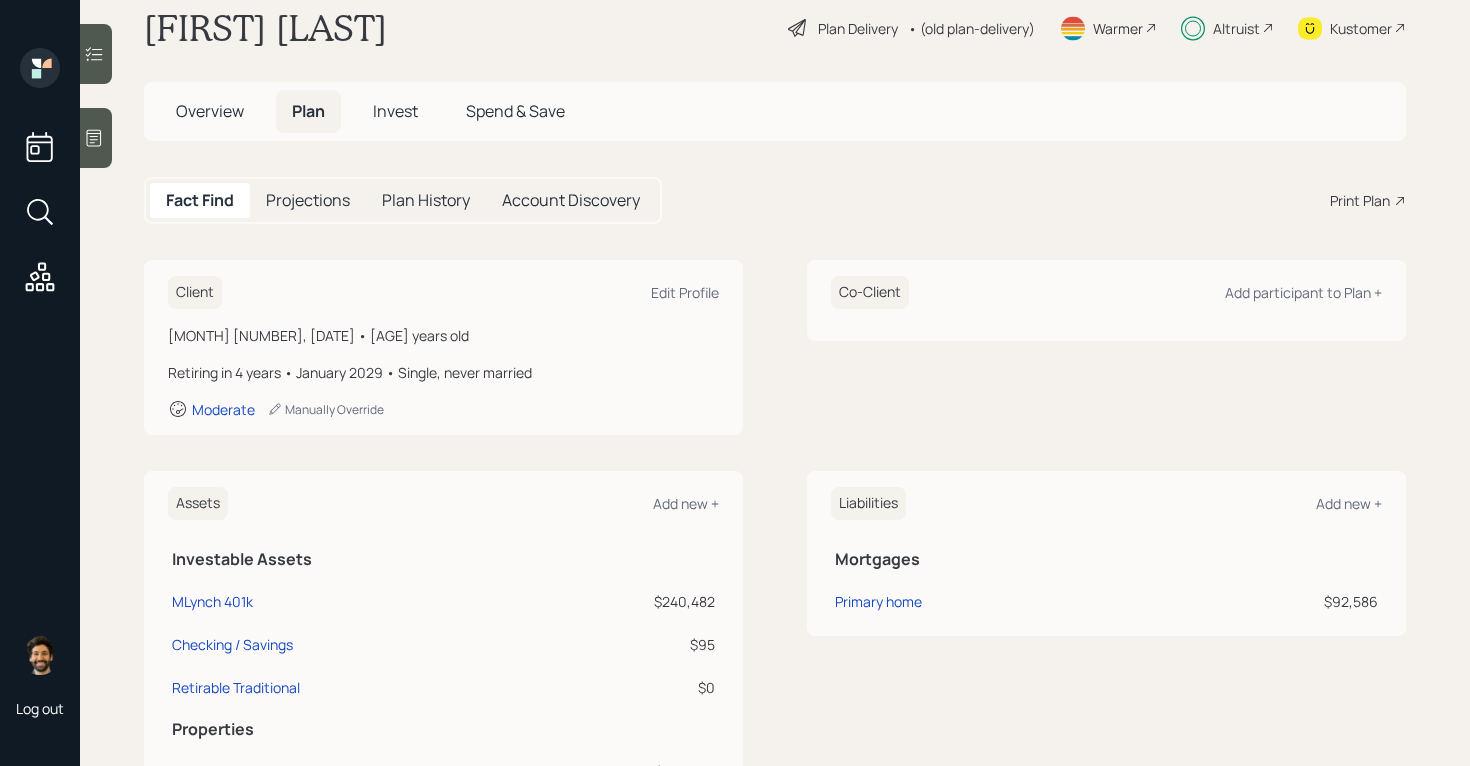 scroll, scrollTop: 0, scrollLeft: 0, axis: both 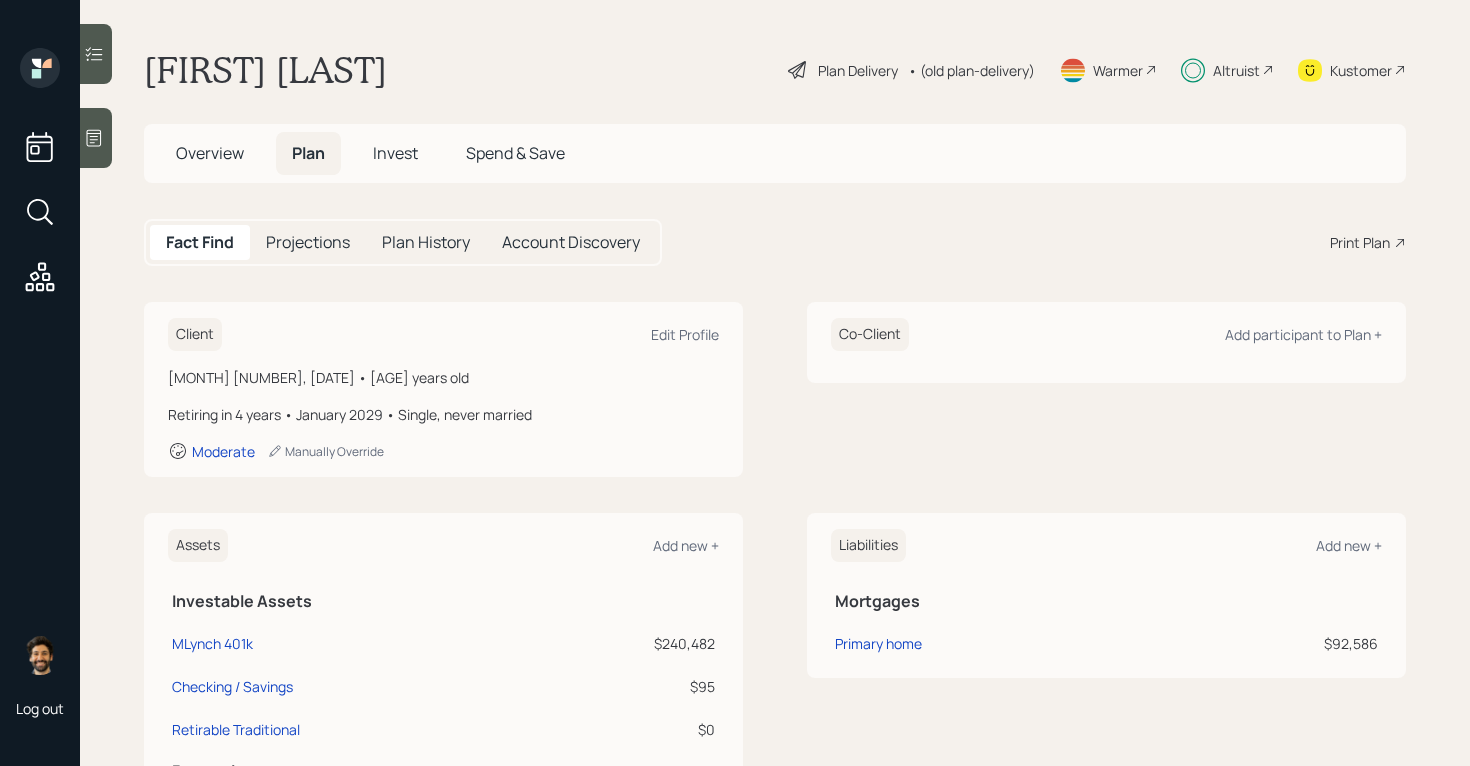 click on "• (old plan-delivery)" at bounding box center (971, 70) 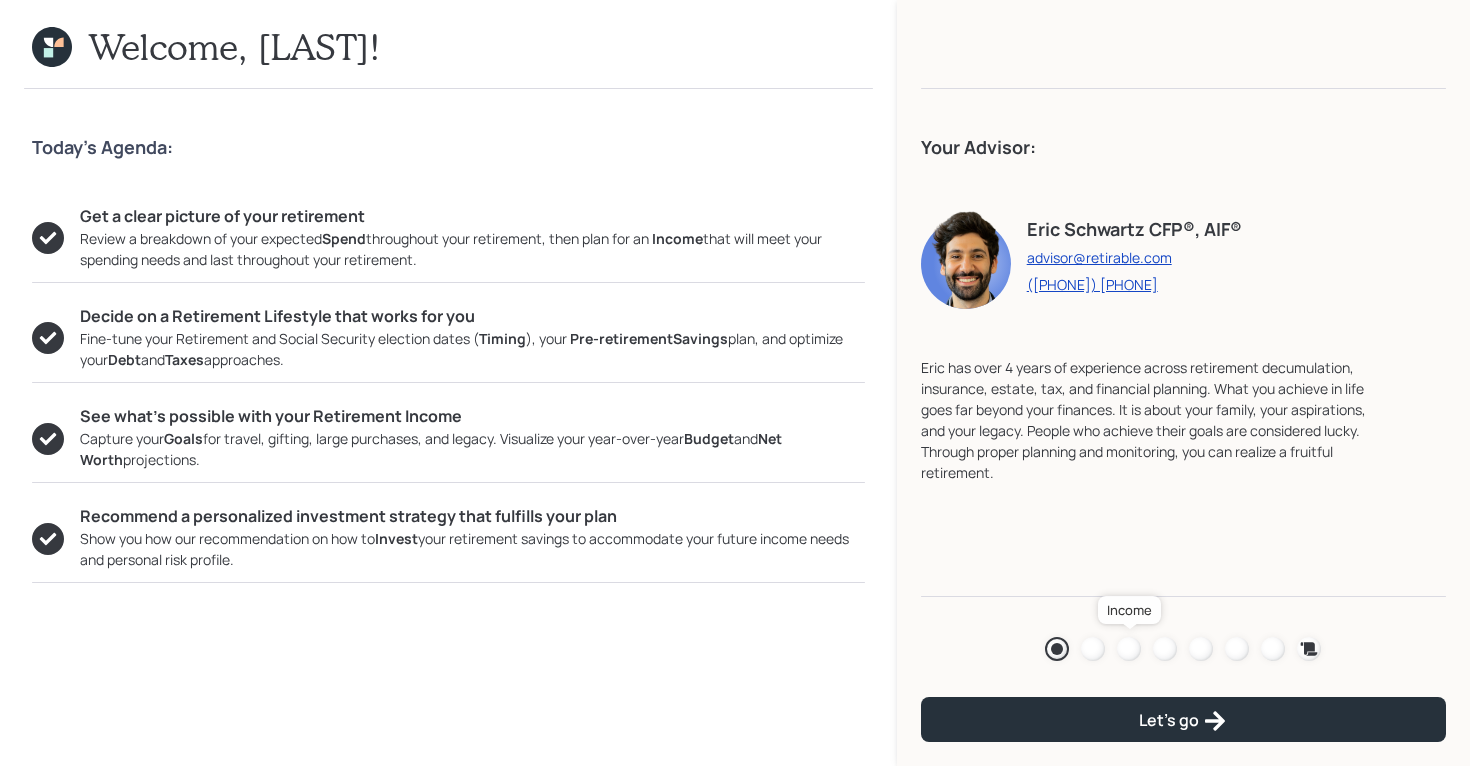 click at bounding box center (1129, 649) 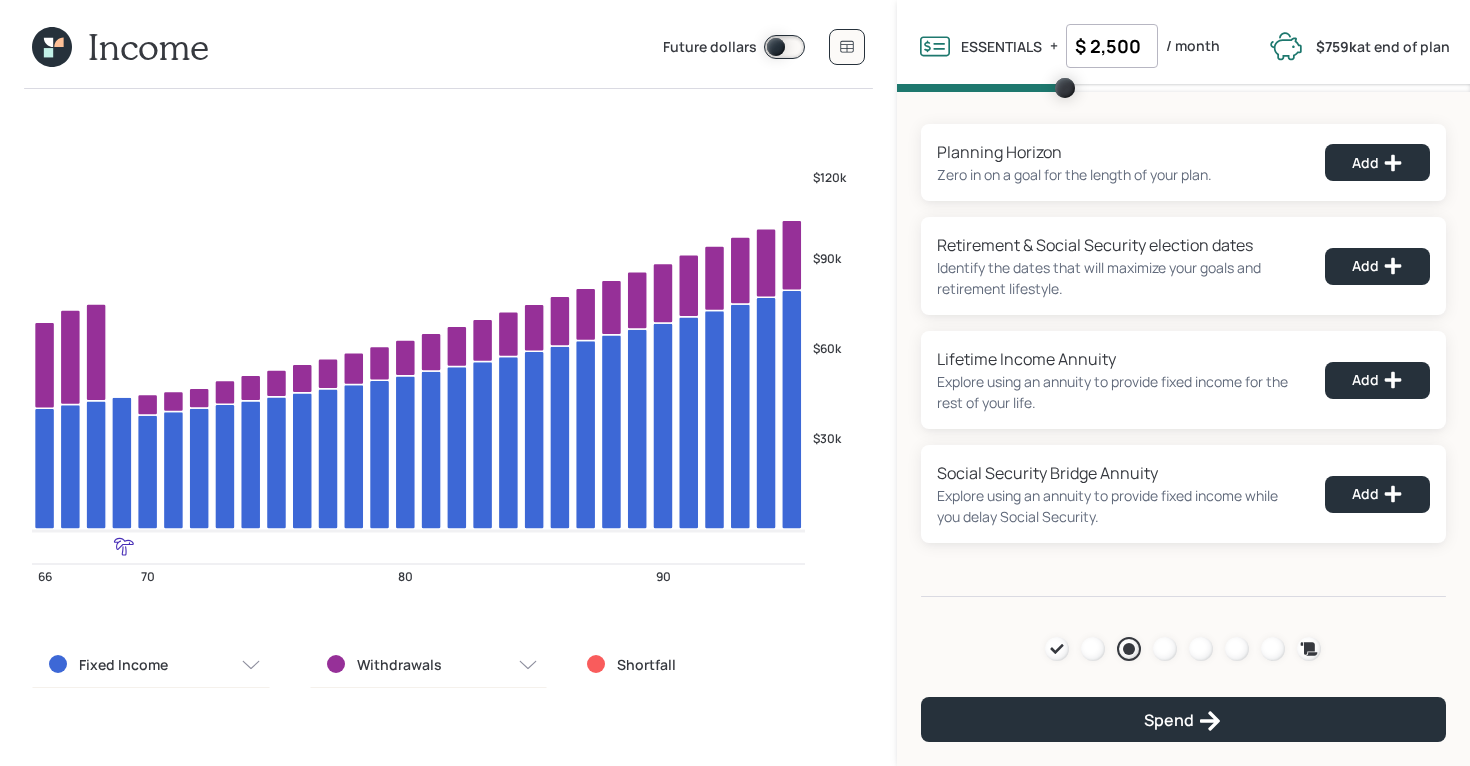 click 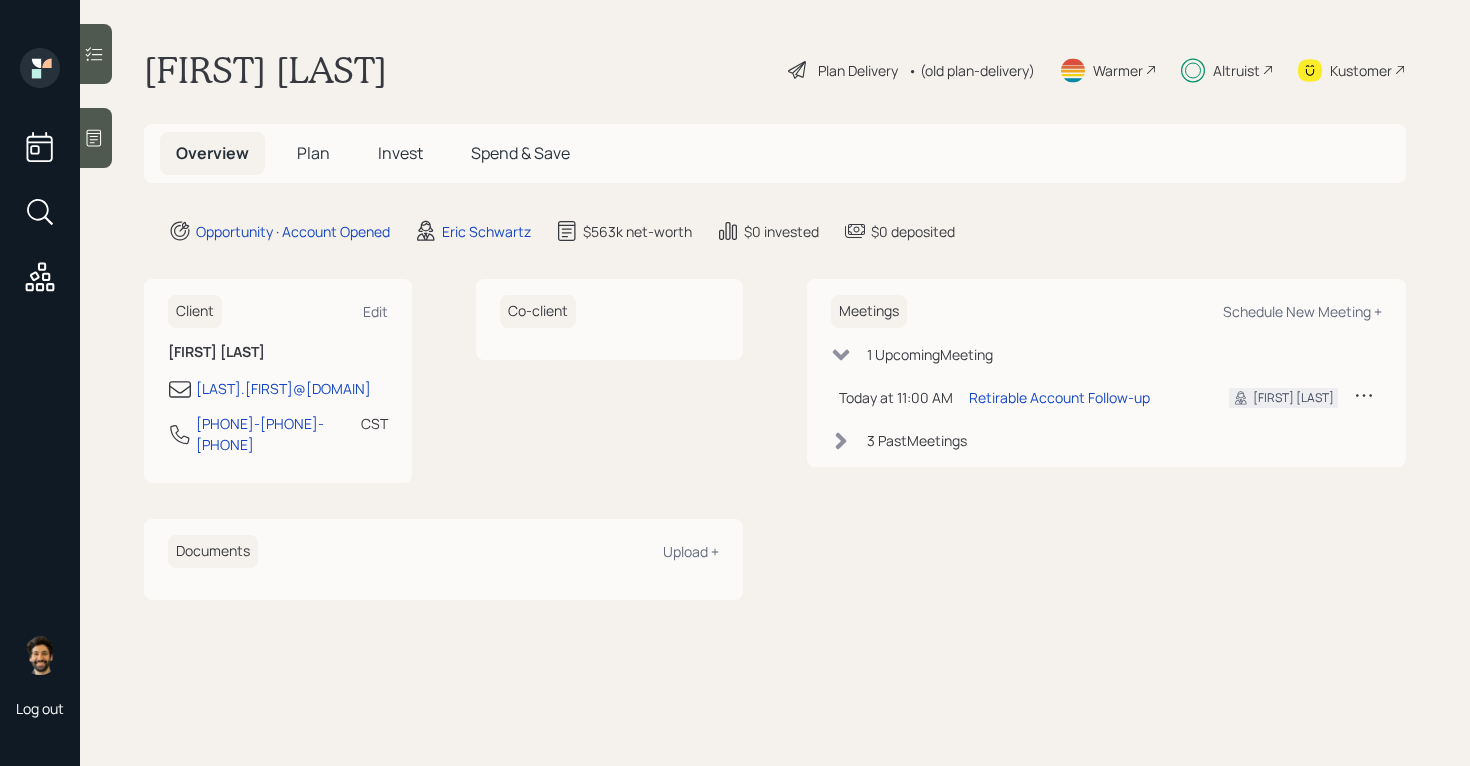 click on "Overview Plan Invest Spend & Save" at bounding box center [373, 153] 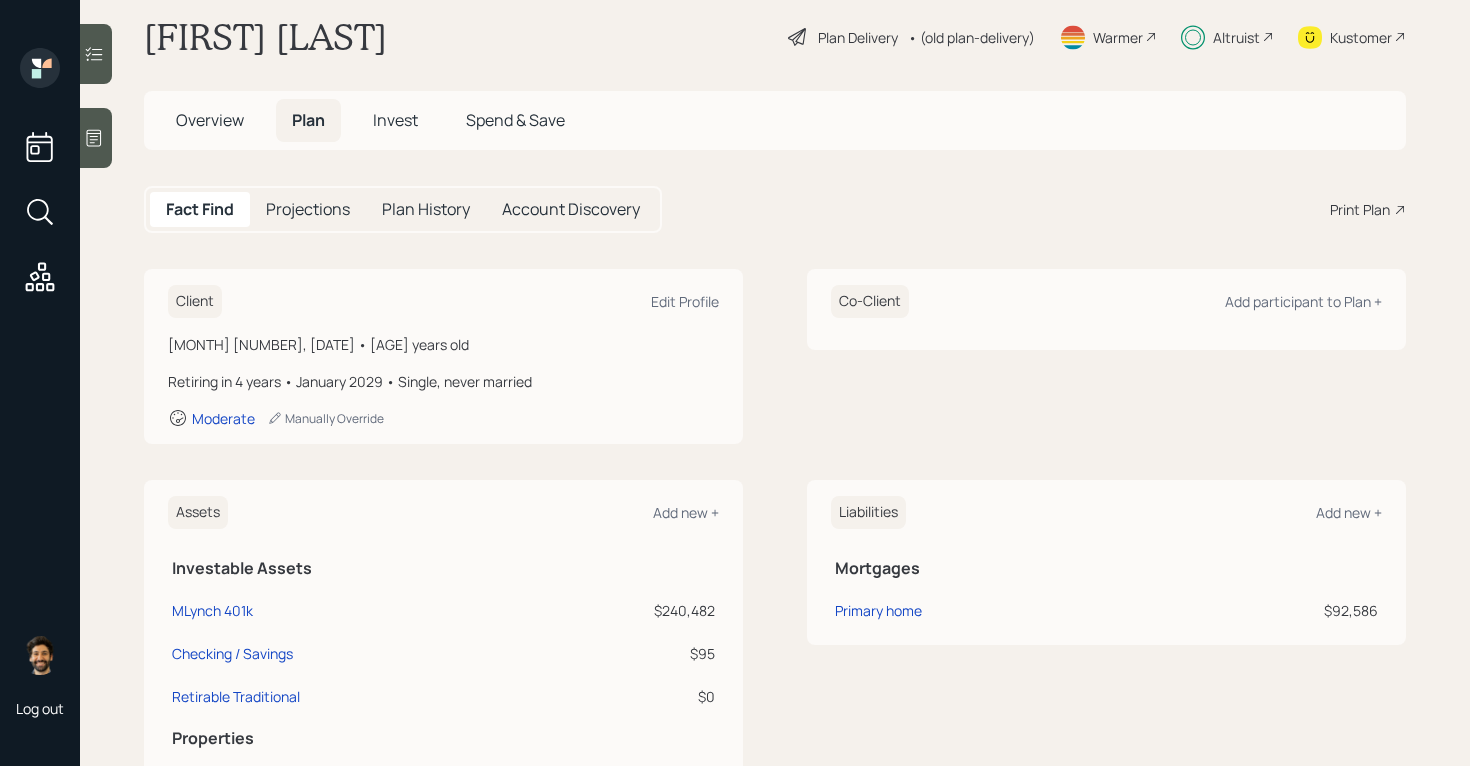 scroll, scrollTop: 0, scrollLeft: 0, axis: both 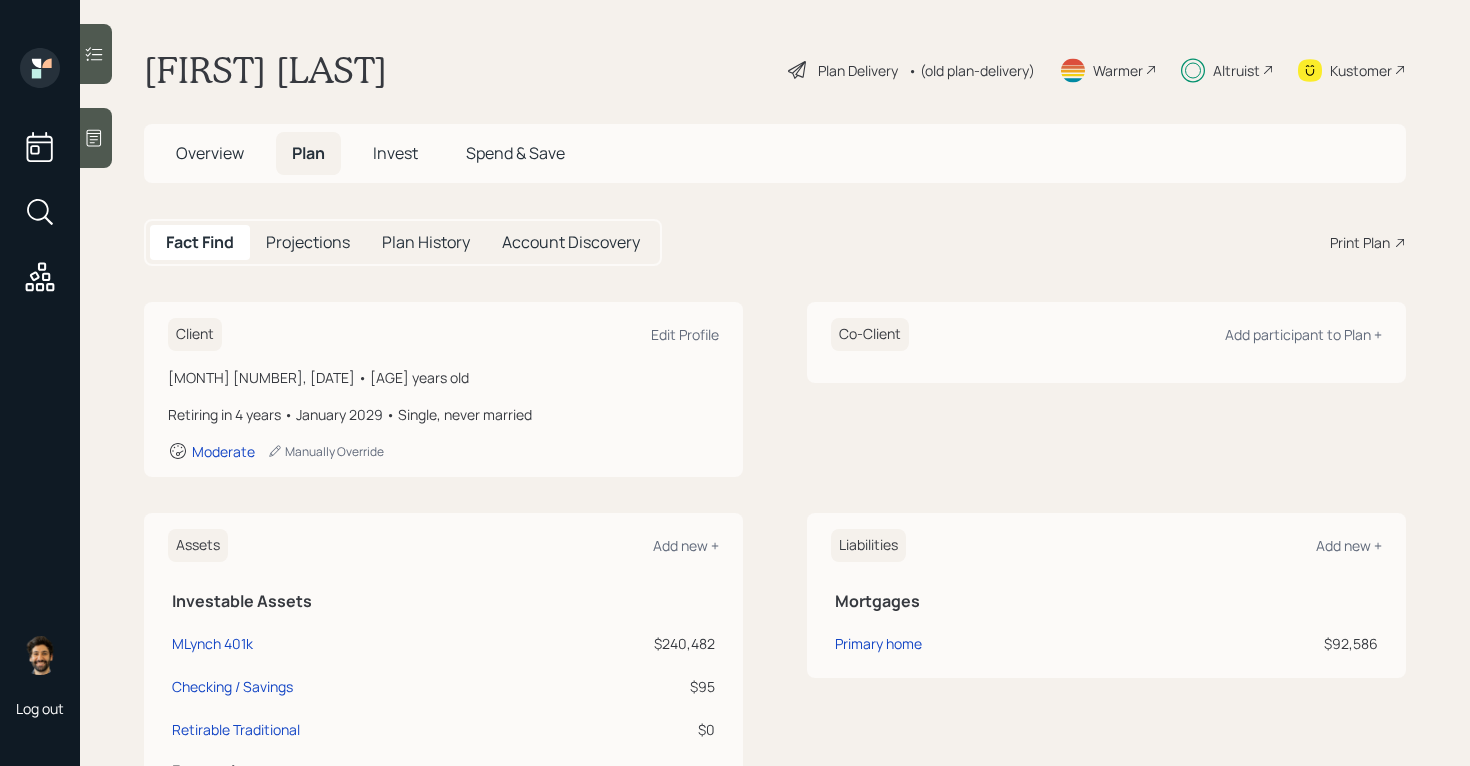 click on "• (old plan-delivery)" at bounding box center [971, 70] 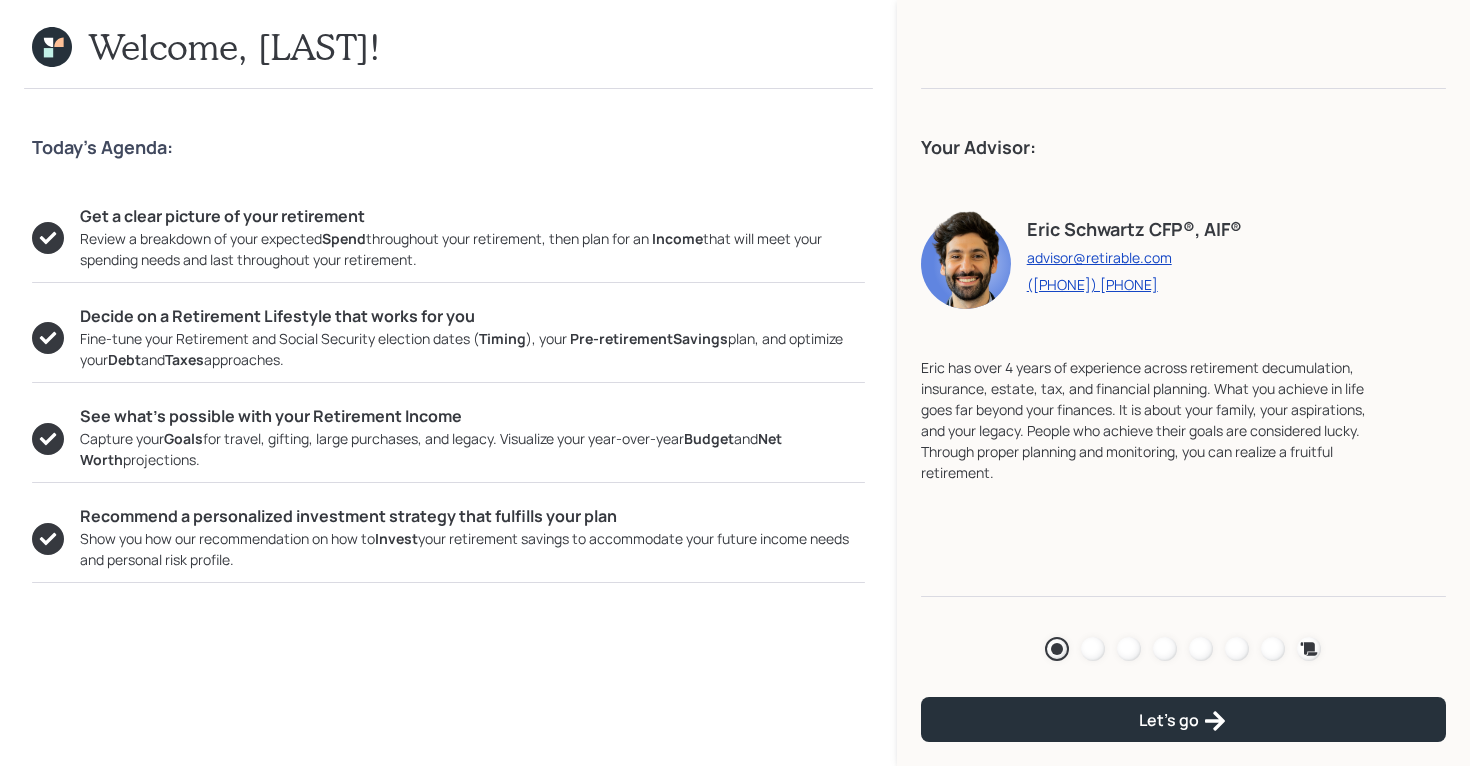 click at bounding box center [1129, 649] 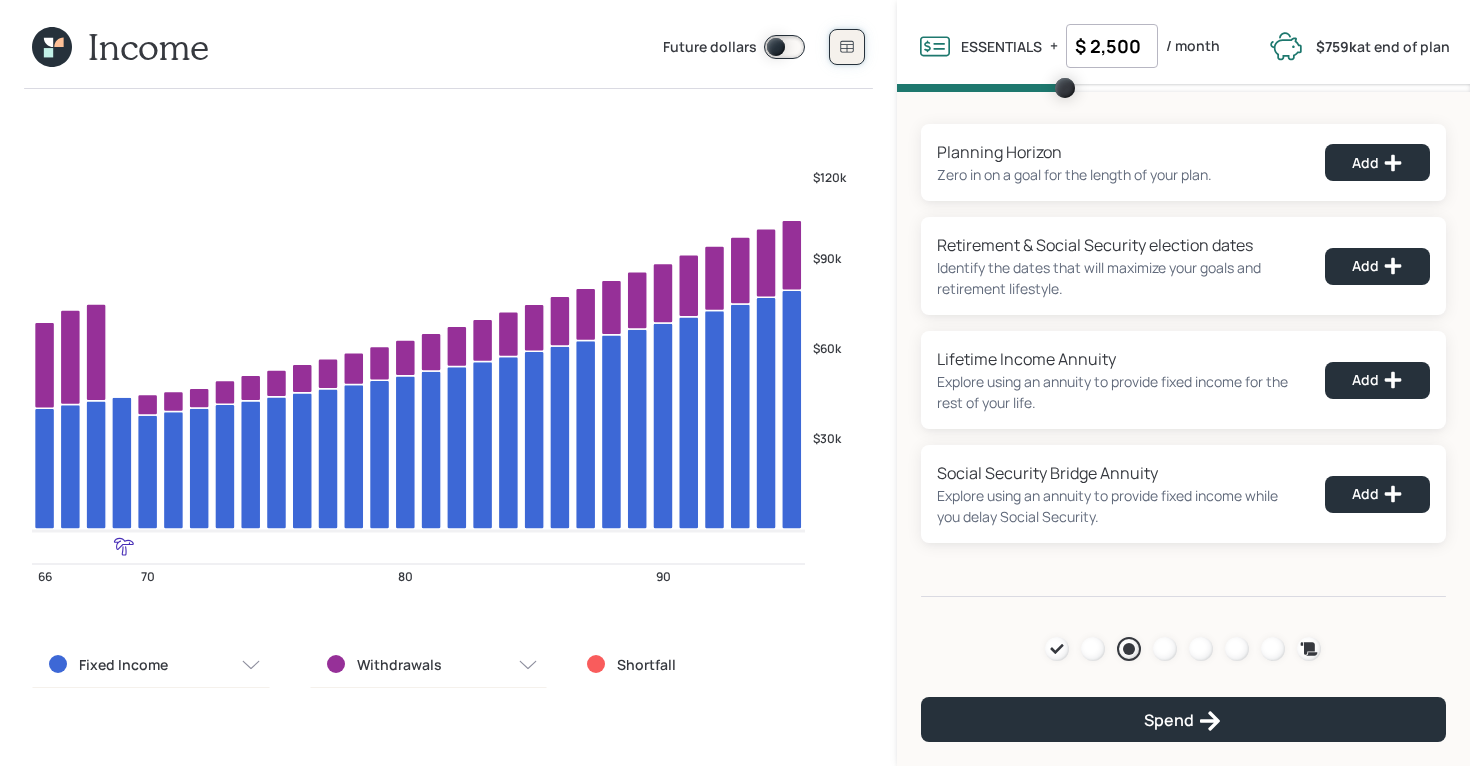 click at bounding box center [847, 47] 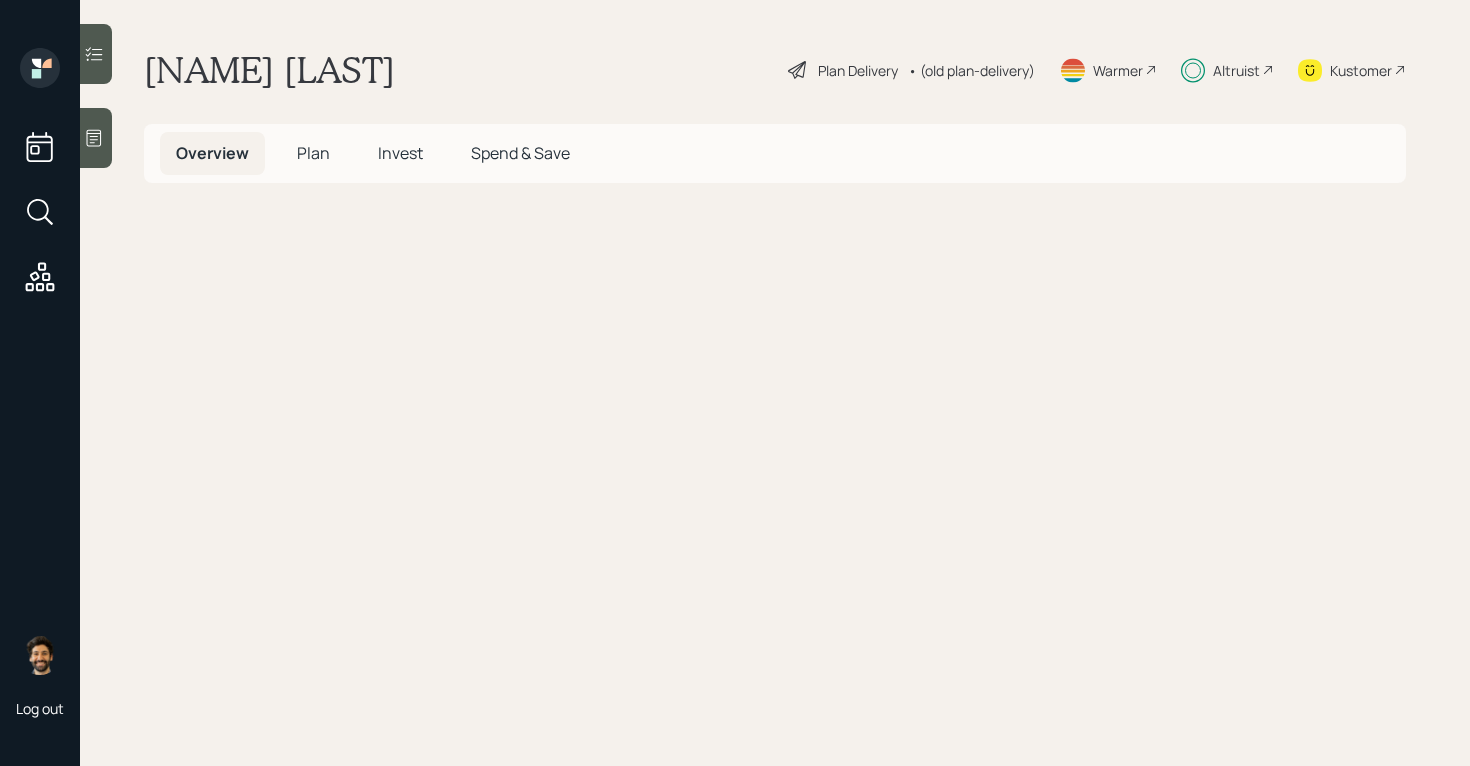 scroll, scrollTop: 0, scrollLeft: 0, axis: both 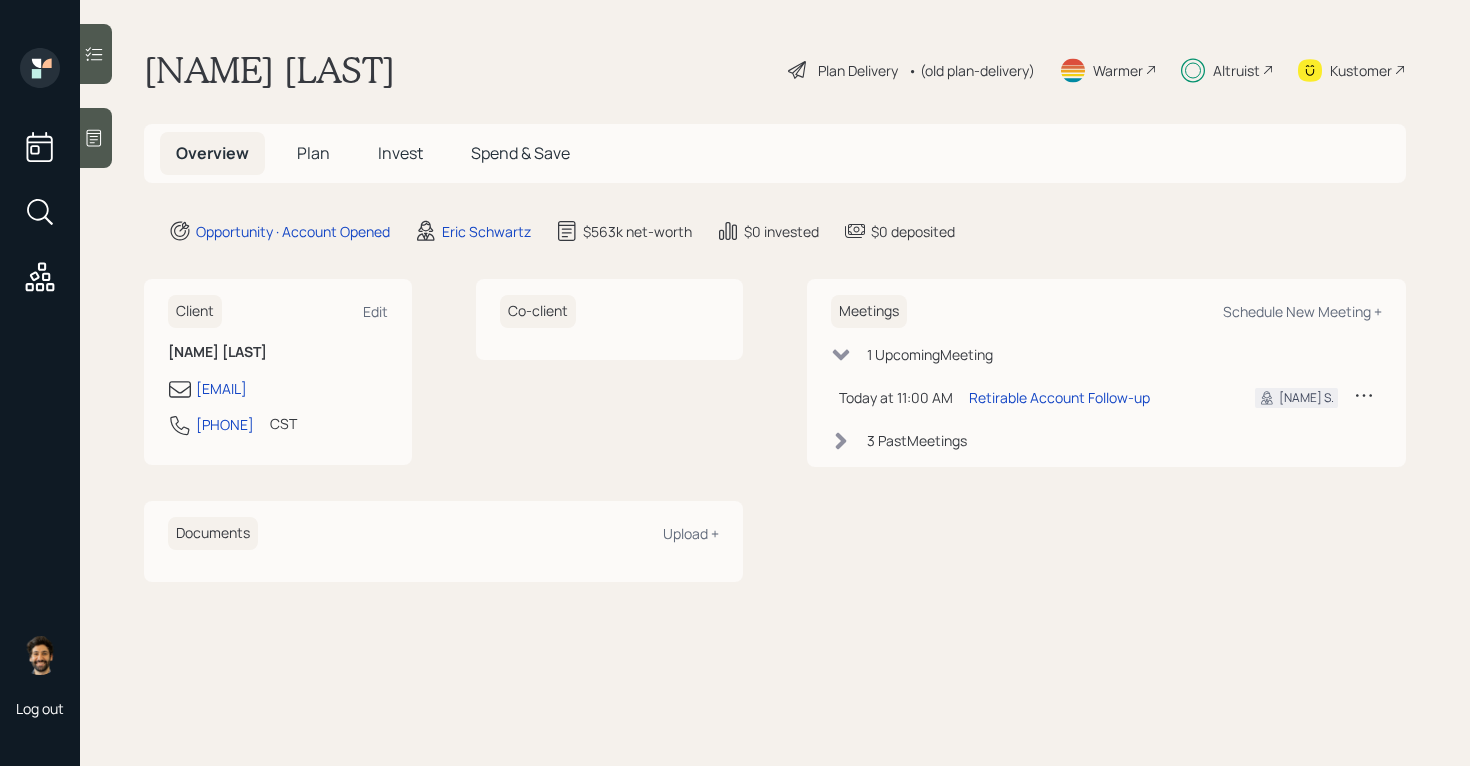 click on "• (old plan-delivery)" at bounding box center (971, 70) 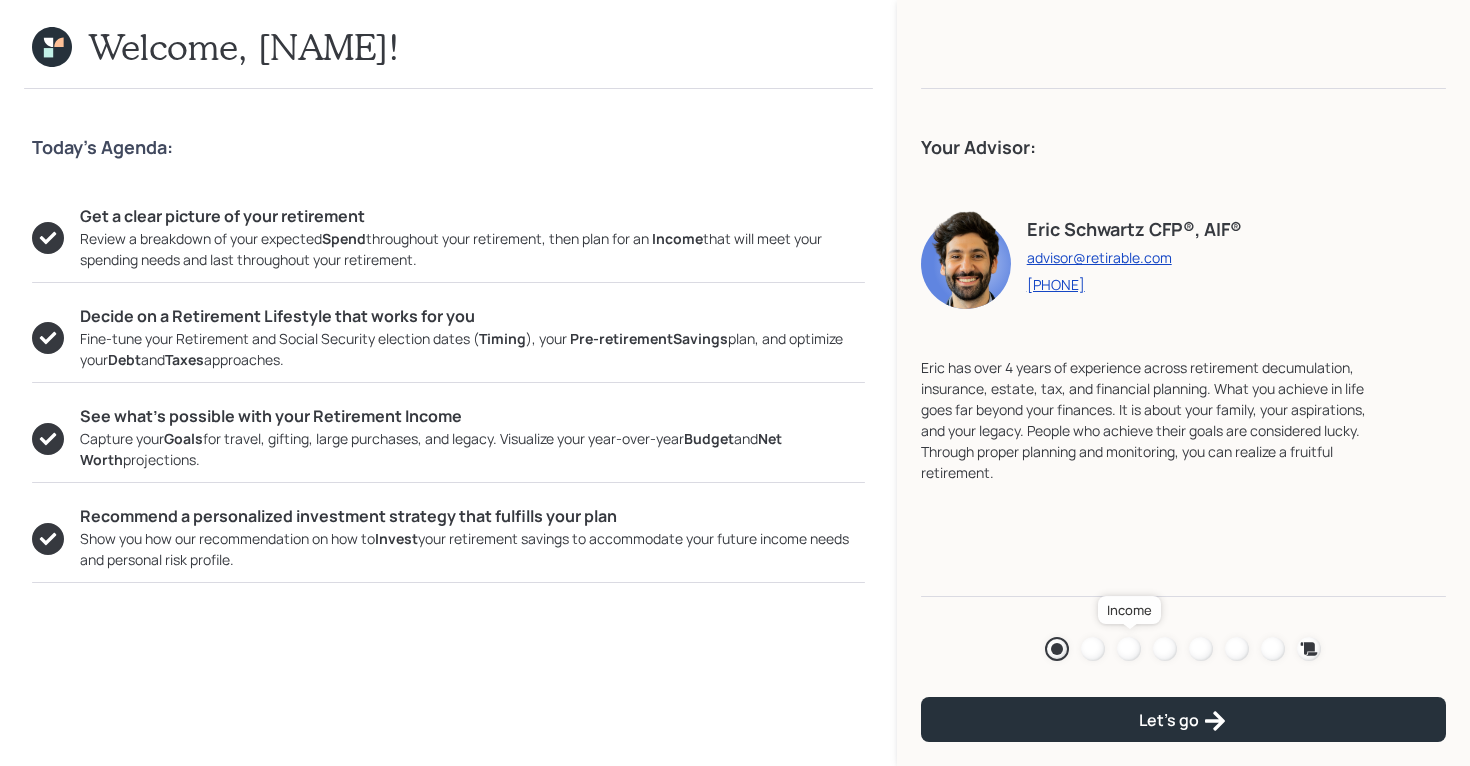 click at bounding box center [1129, 649] 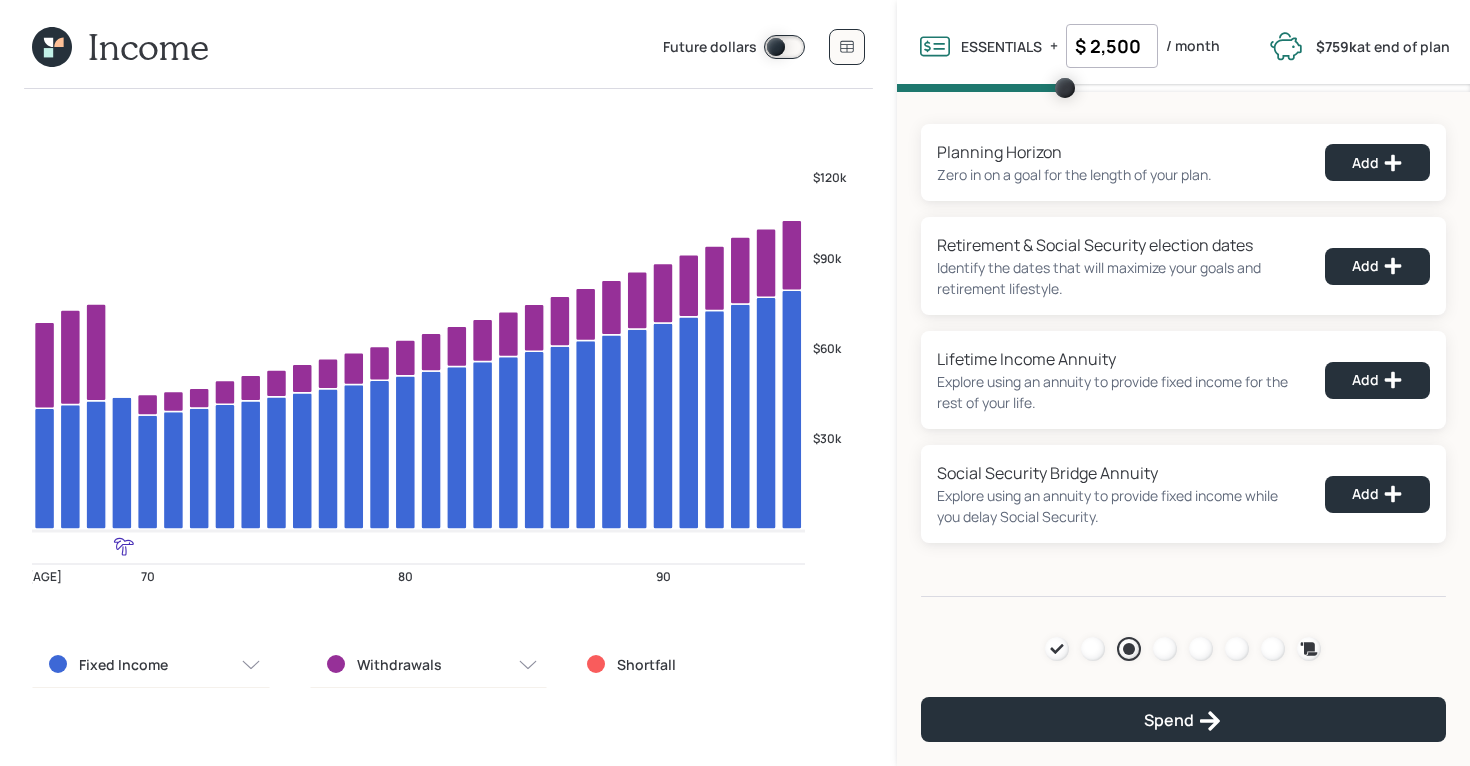 click 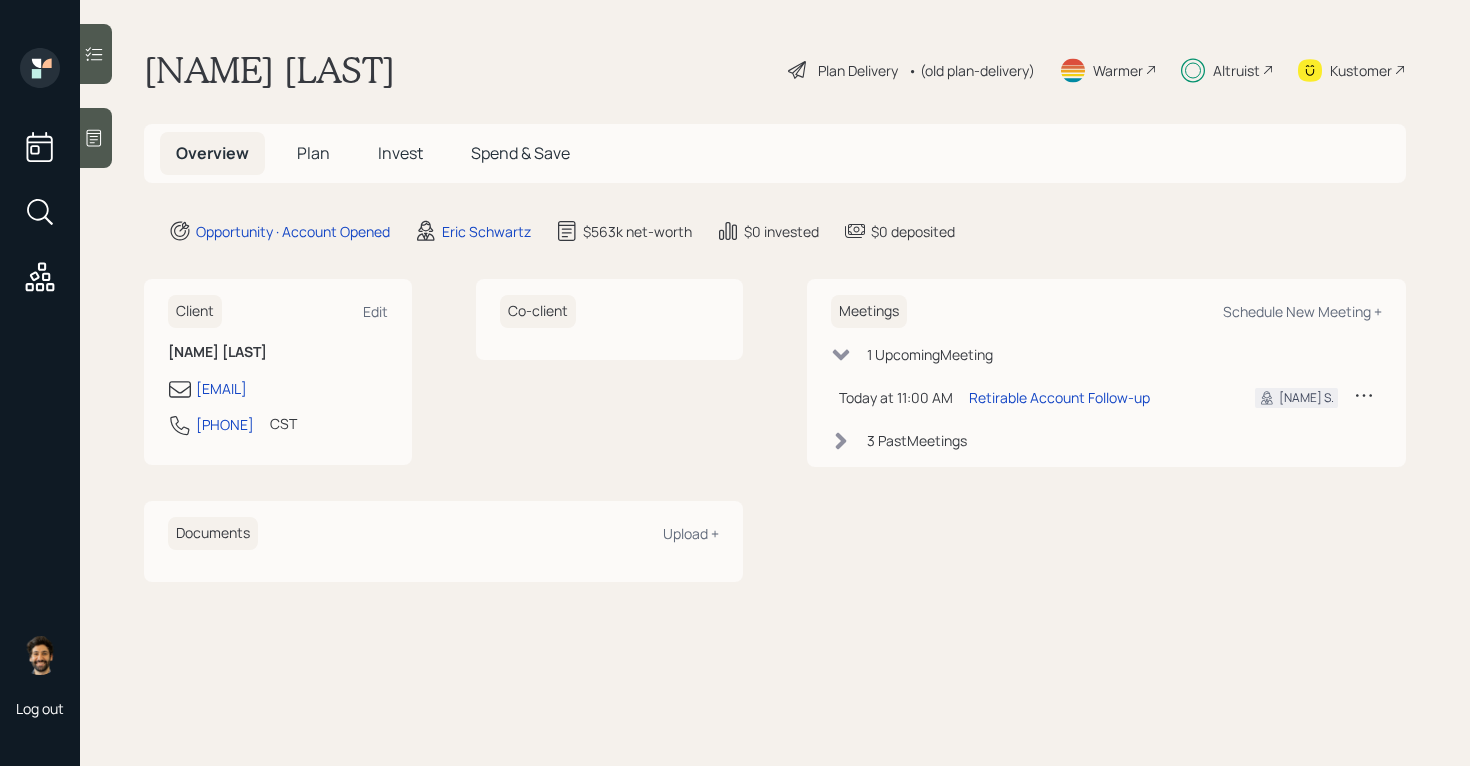 click on "Kustomer" at bounding box center [1361, 70] 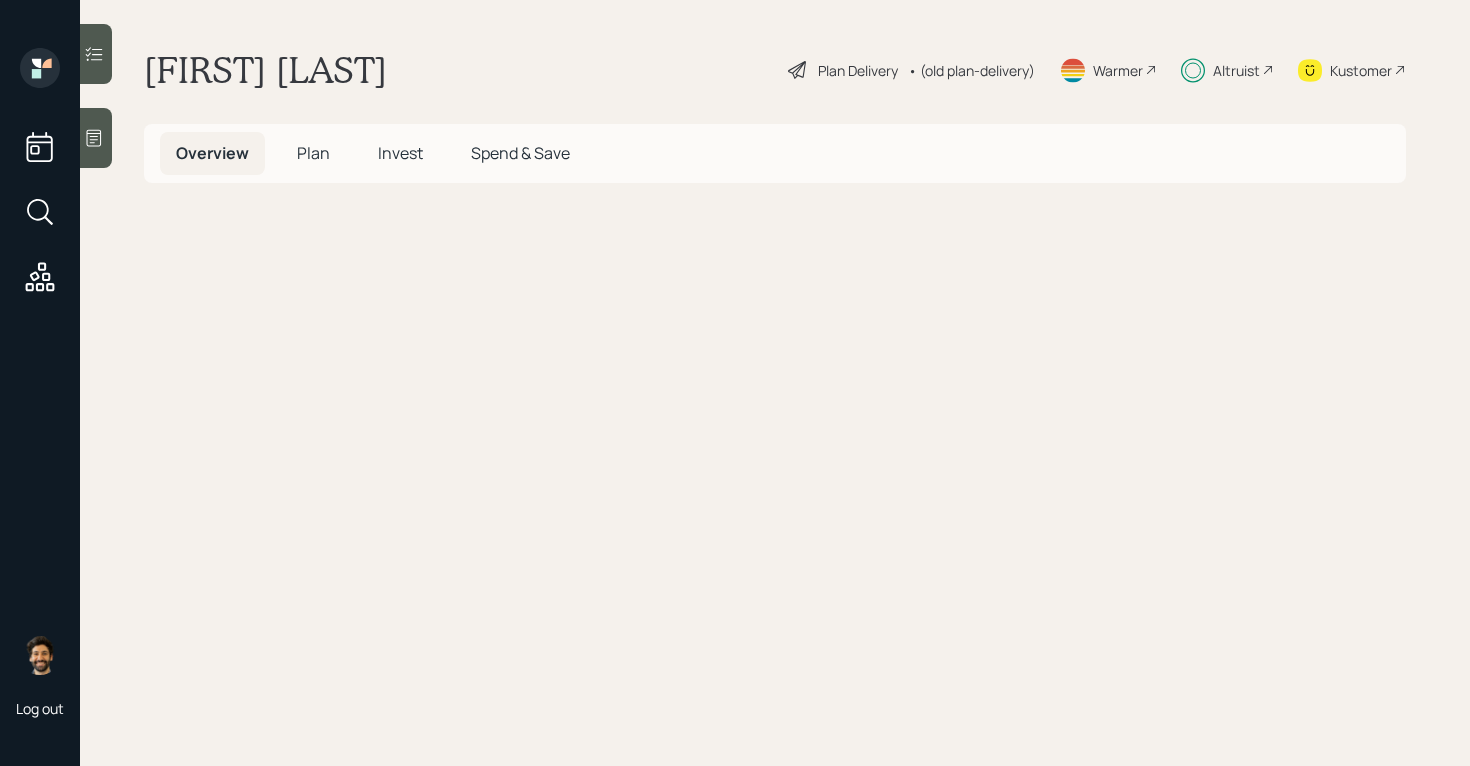 scroll, scrollTop: 0, scrollLeft: 0, axis: both 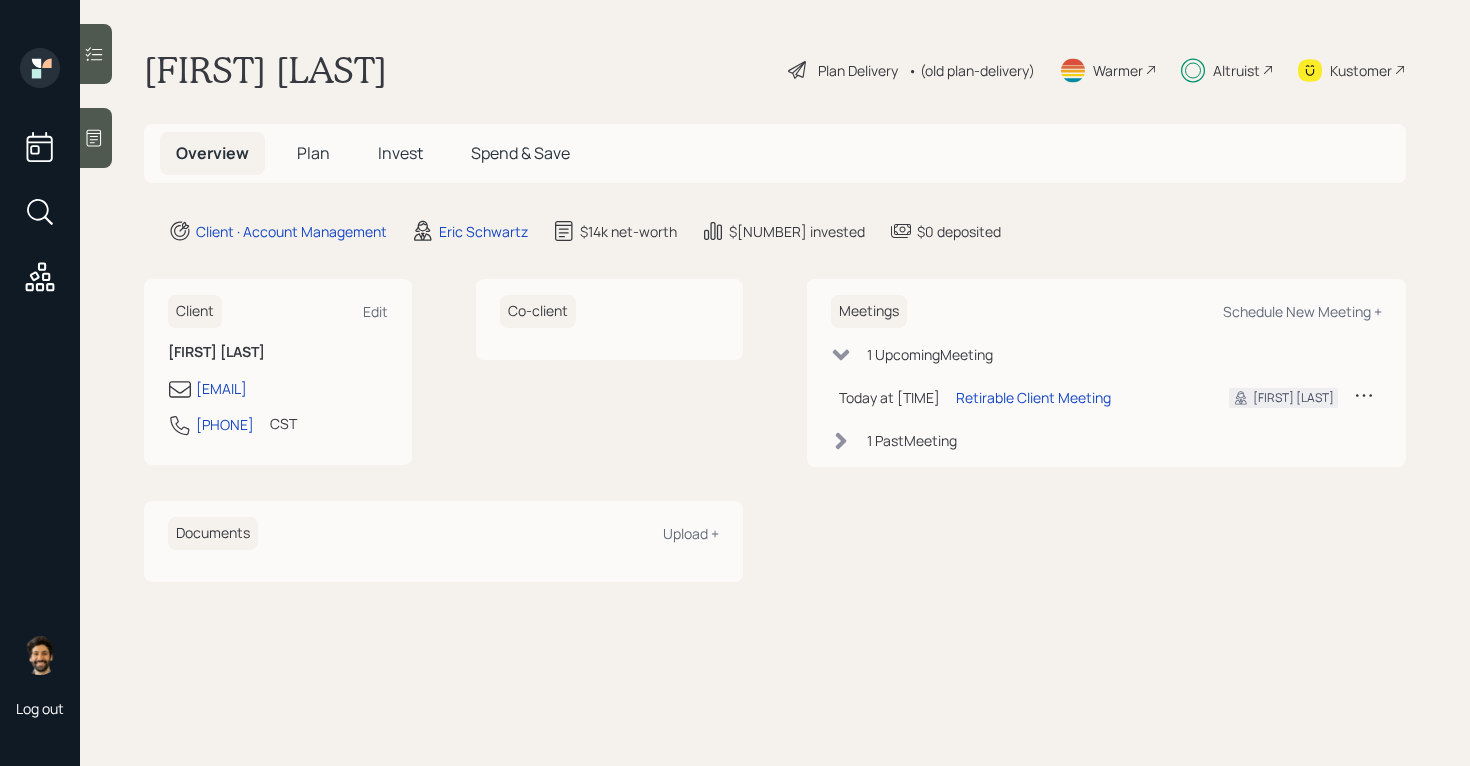 click on "Plan" at bounding box center (313, 153) 